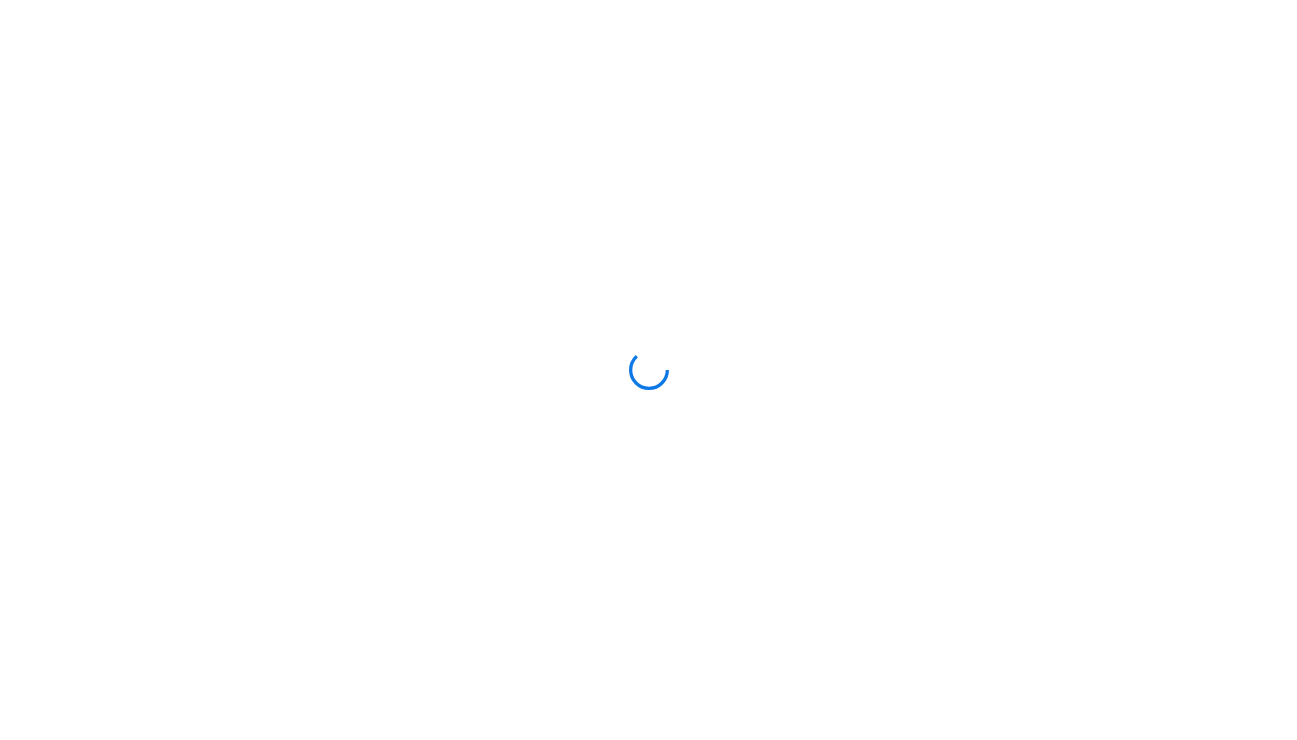 scroll, scrollTop: 0, scrollLeft: 0, axis: both 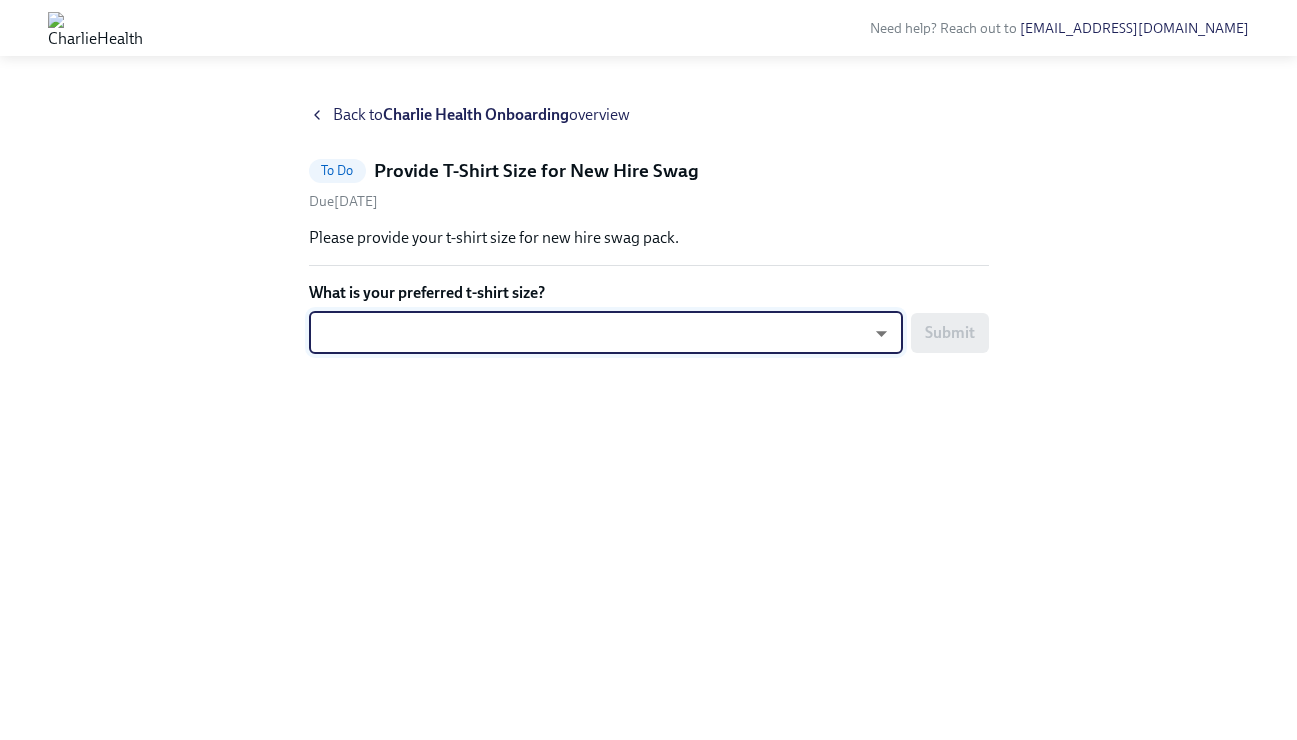click on "Need help?   Reach out to   [EMAIL_ADDRESS][DOMAIN_NAME] Back to  Charlie Health Onboarding  overview To Do Provide T-Shirt Size for New Hire Swag Due  [DATE]      Please provide your t-shirt size for new hire swag pack. What is your preferred t-shirt size? ​ ​ Submit" at bounding box center (648, 370) 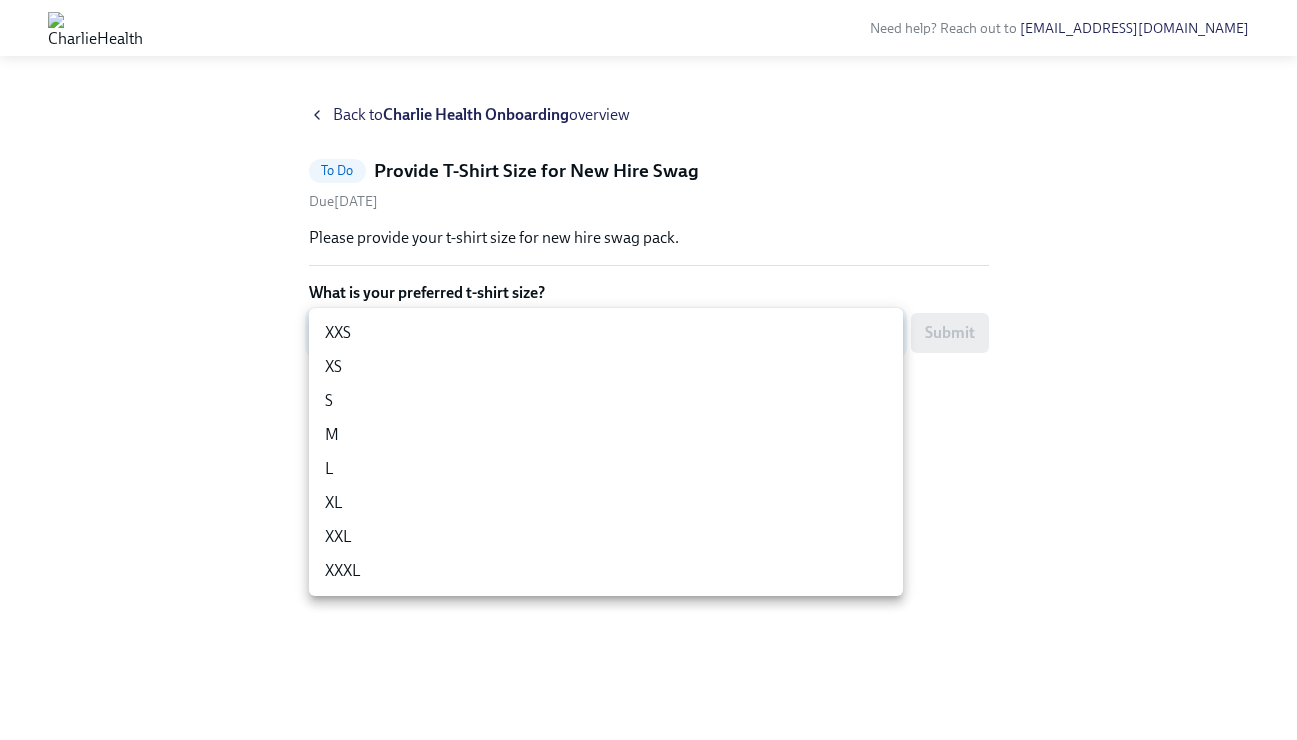 click on "M" at bounding box center (606, 435) 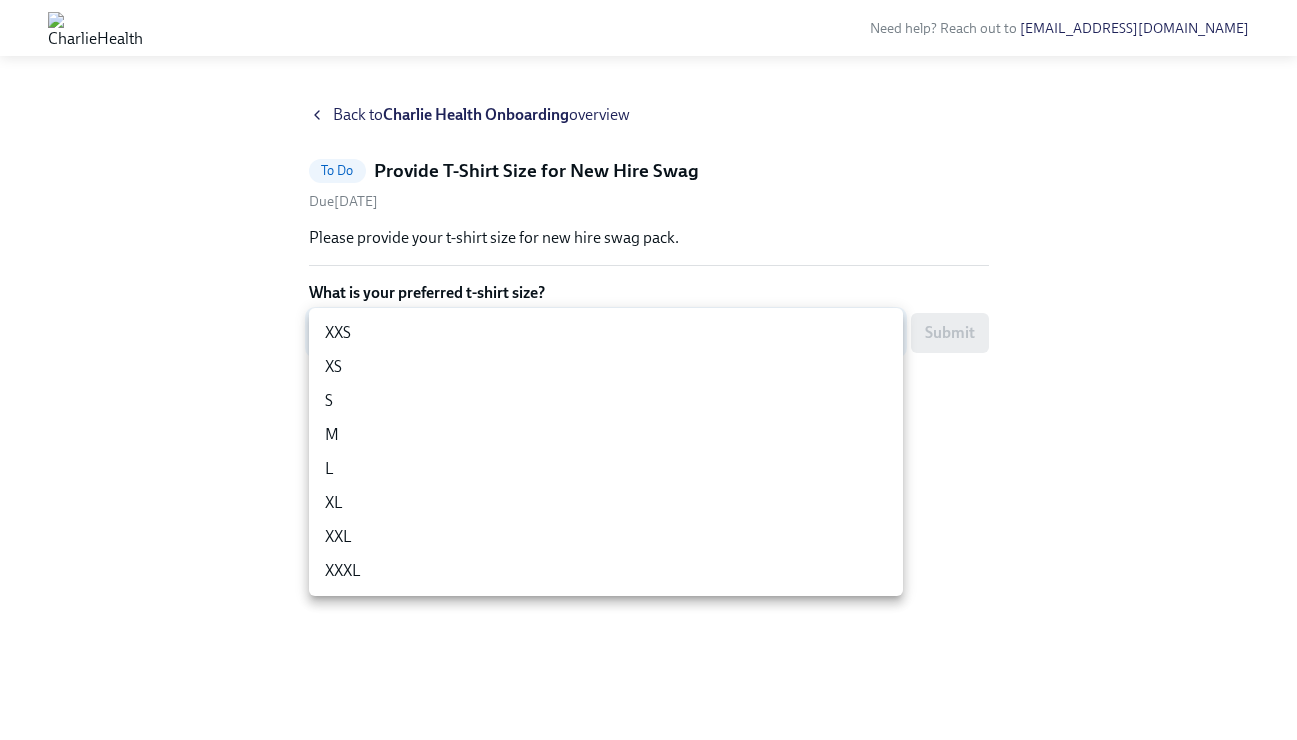 type on "UEGyU4SCa" 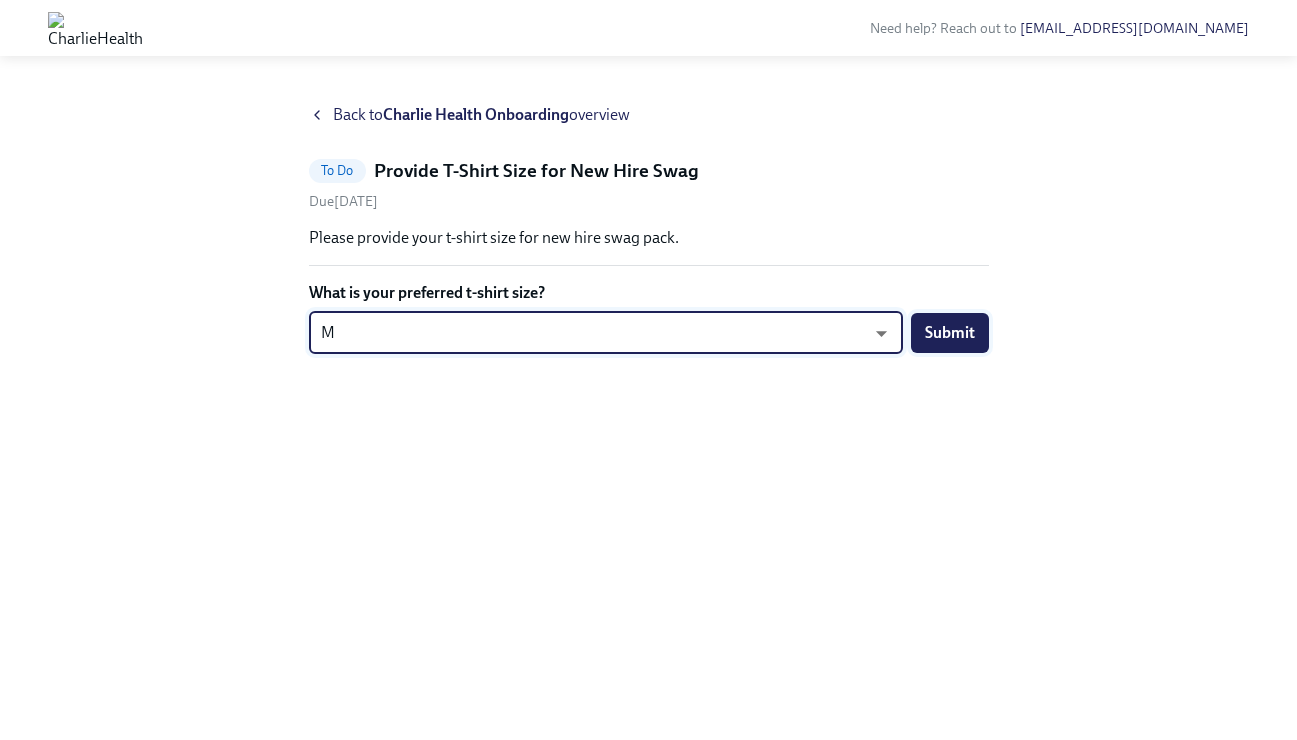 click on "Submit" at bounding box center (950, 333) 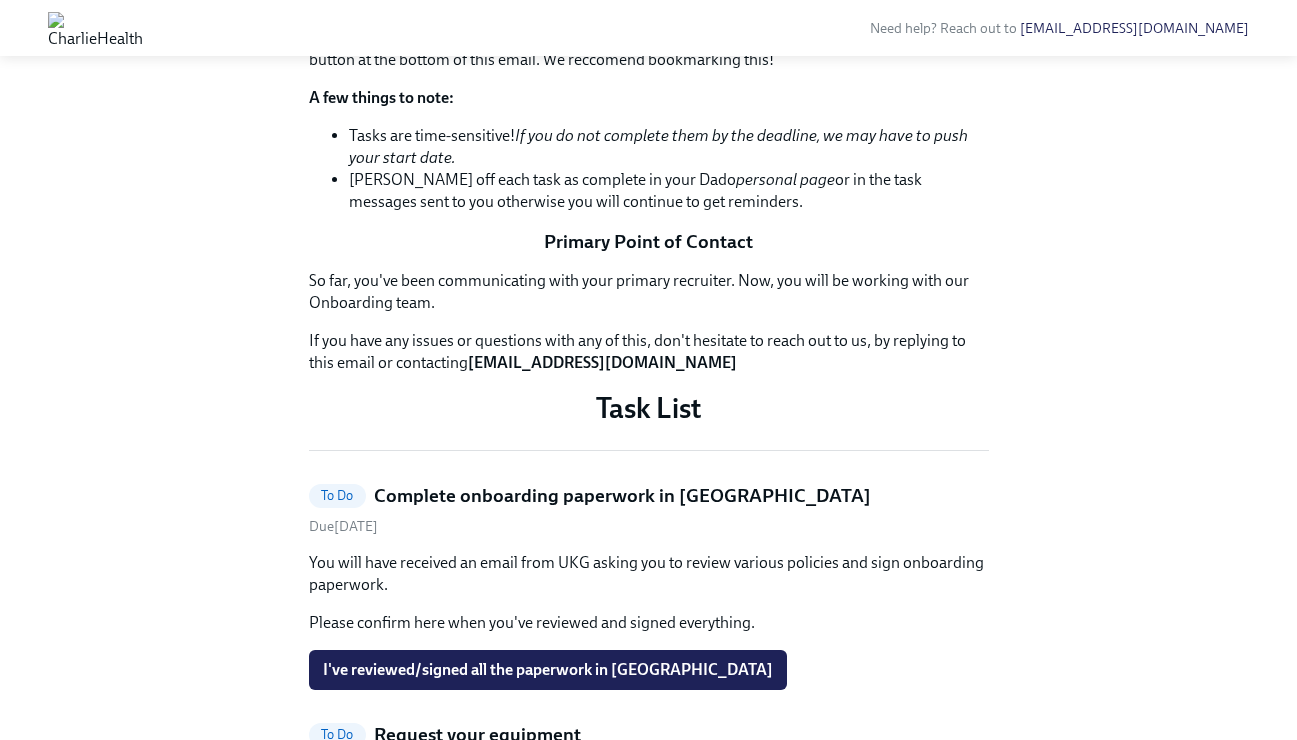 scroll, scrollTop: 453, scrollLeft: 0, axis: vertical 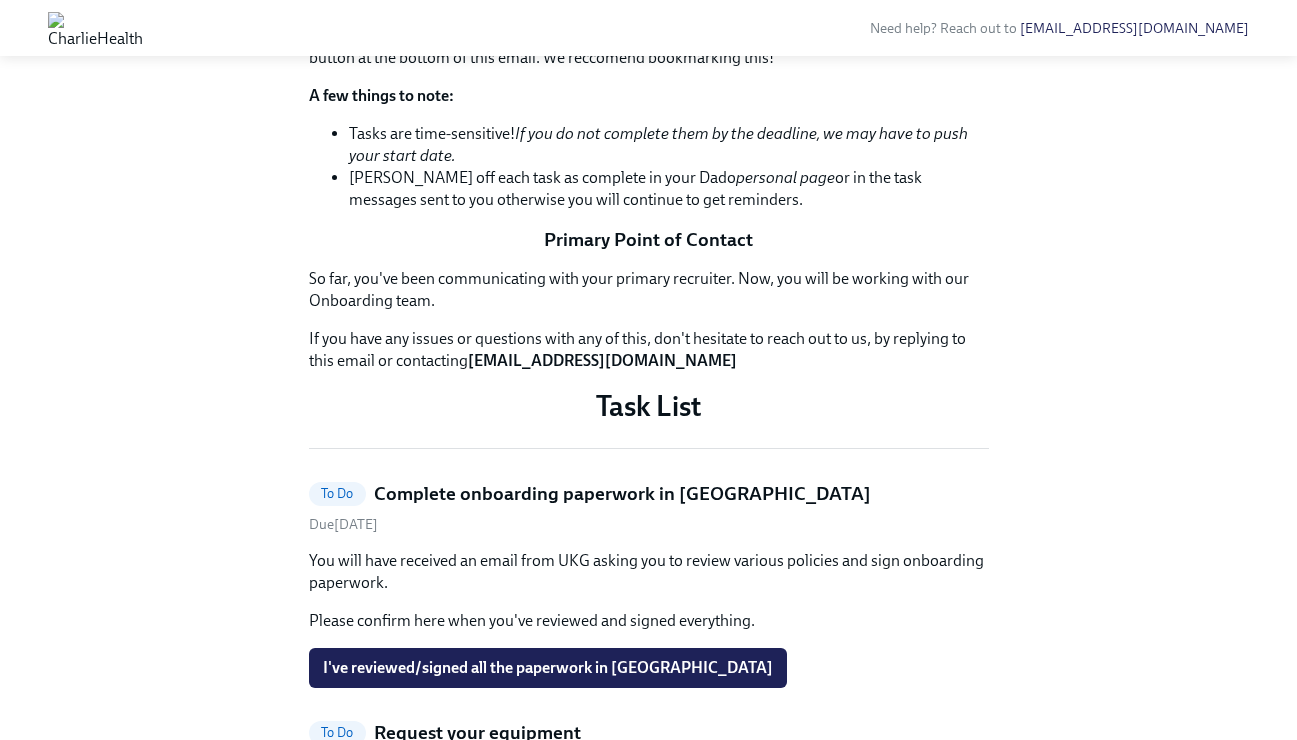 drag, startPoint x: 392, startPoint y: 246, endPoint x: 832, endPoint y: 278, distance: 441.1621 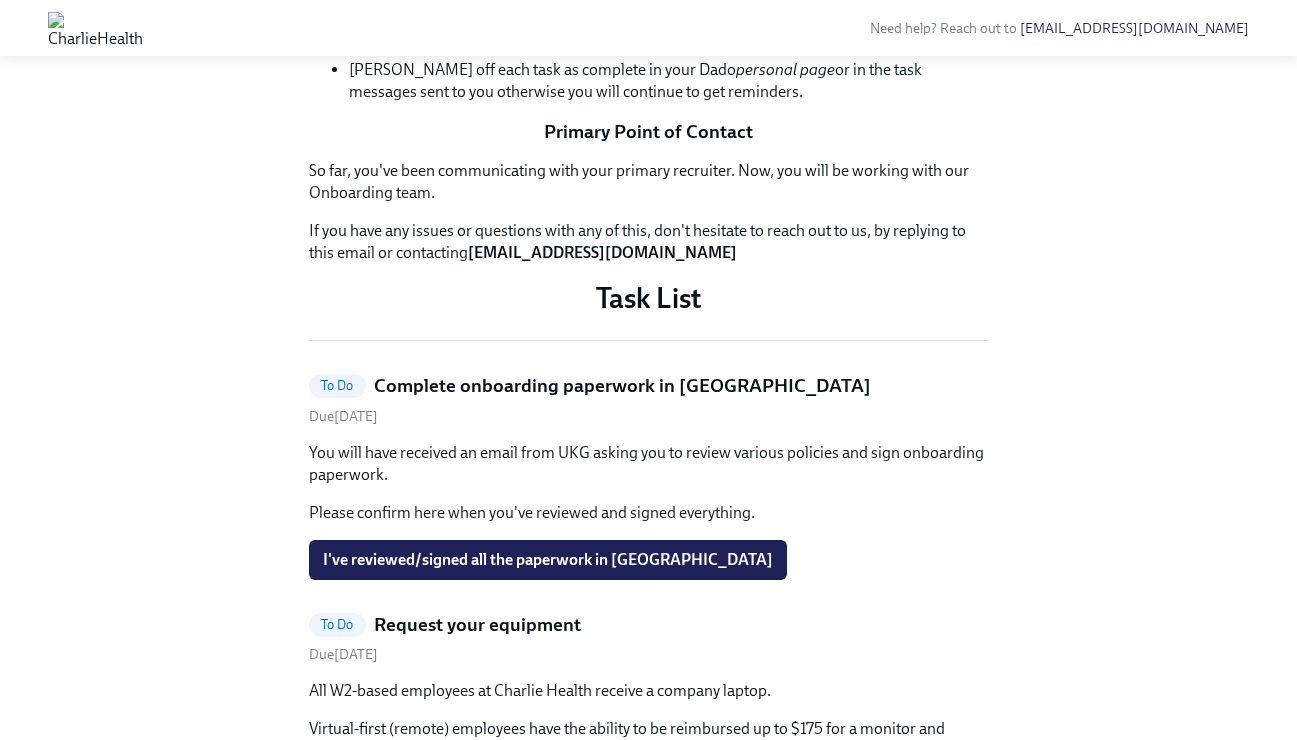 scroll, scrollTop: 568, scrollLeft: 0, axis: vertical 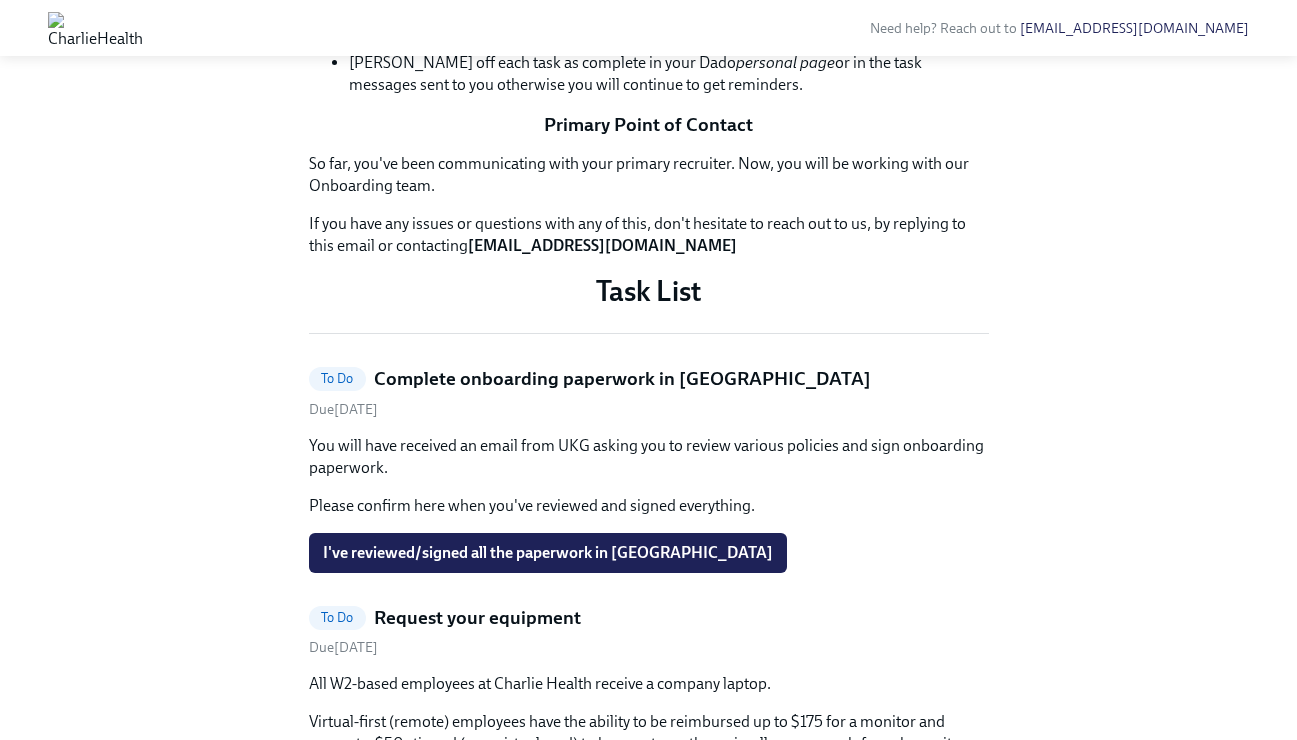 drag, startPoint x: 356, startPoint y: 214, endPoint x: 818, endPoint y: 250, distance: 463.40048 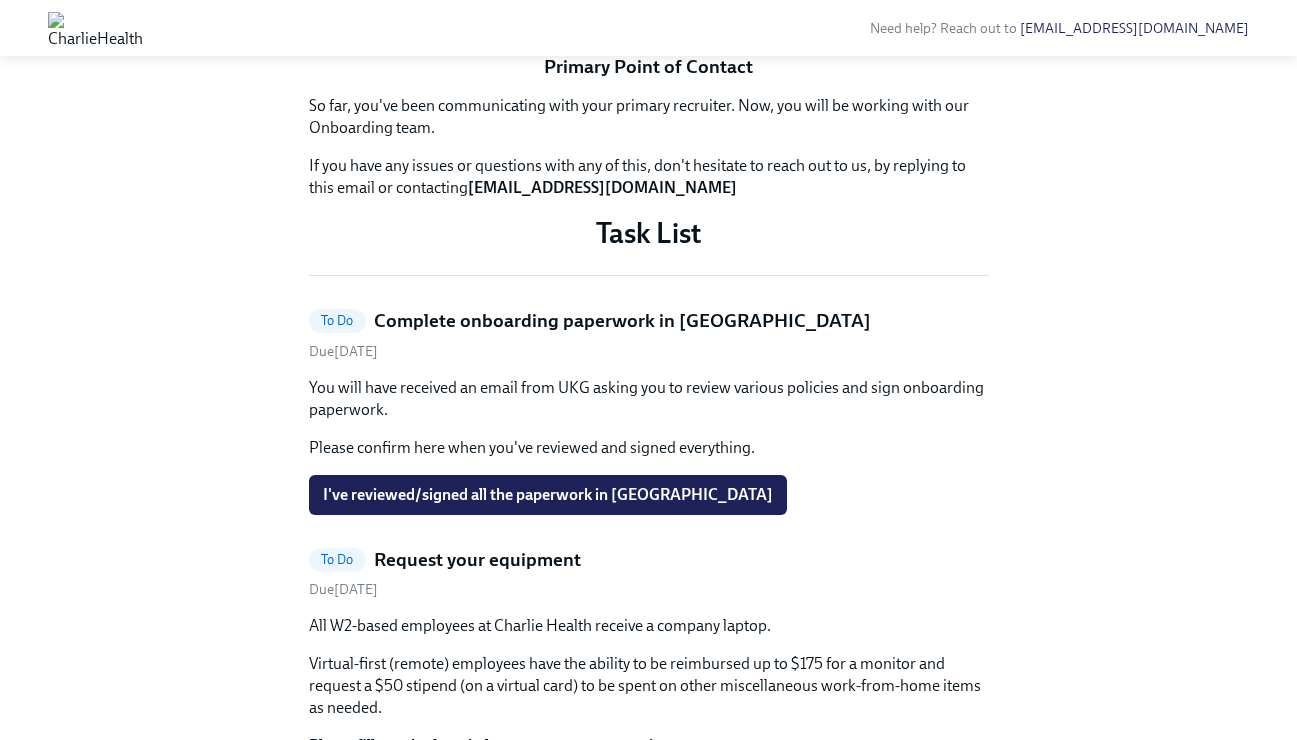 scroll, scrollTop: 628, scrollLeft: 0, axis: vertical 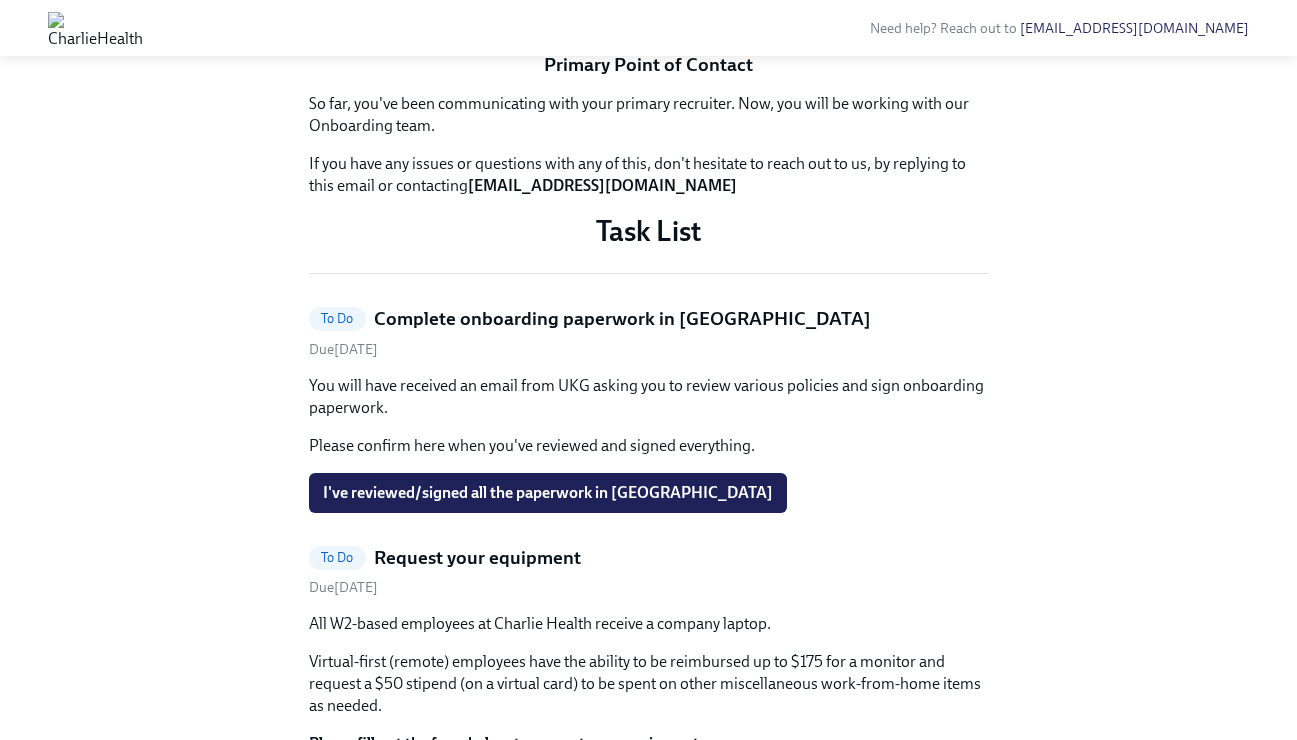 drag, startPoint x: 671, startPoint y: 174, endPoint x: 798, endPoint y: 193, distance: 128.41339 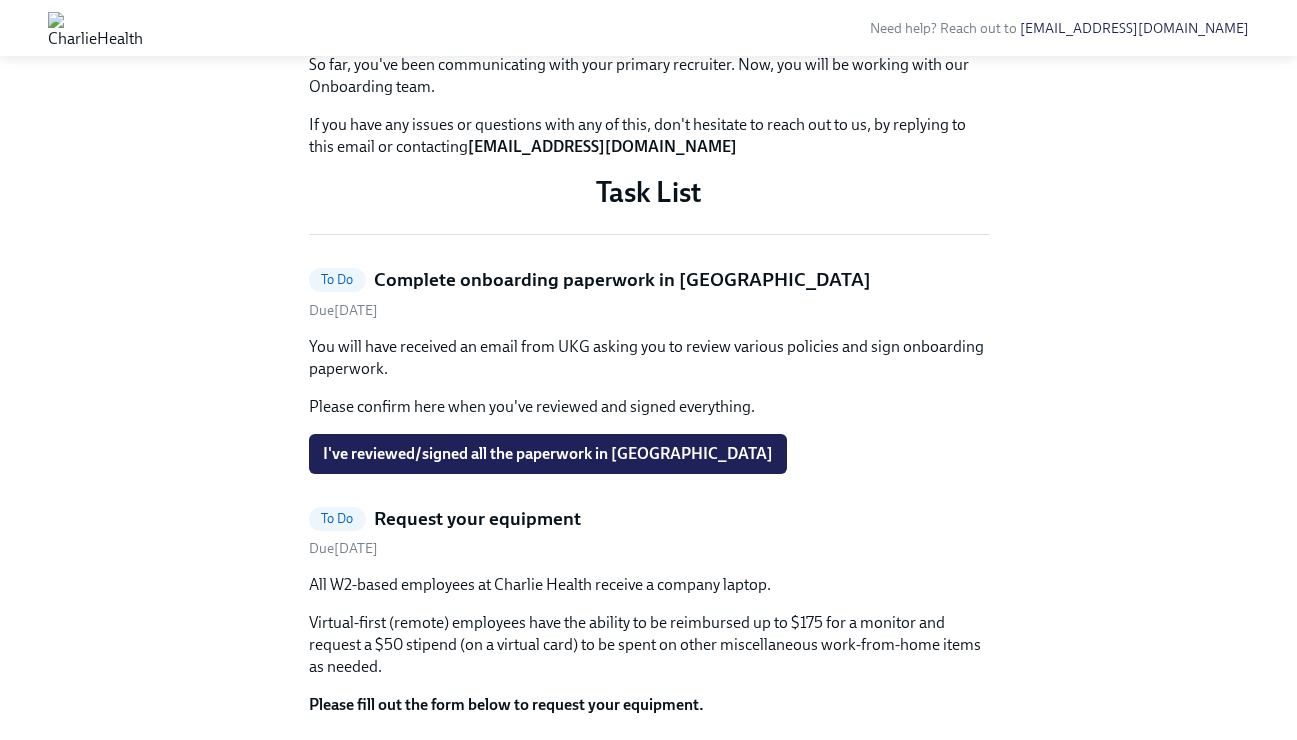 scroll, scrollTop: 668, scrollLeft: 0, axis: vertical 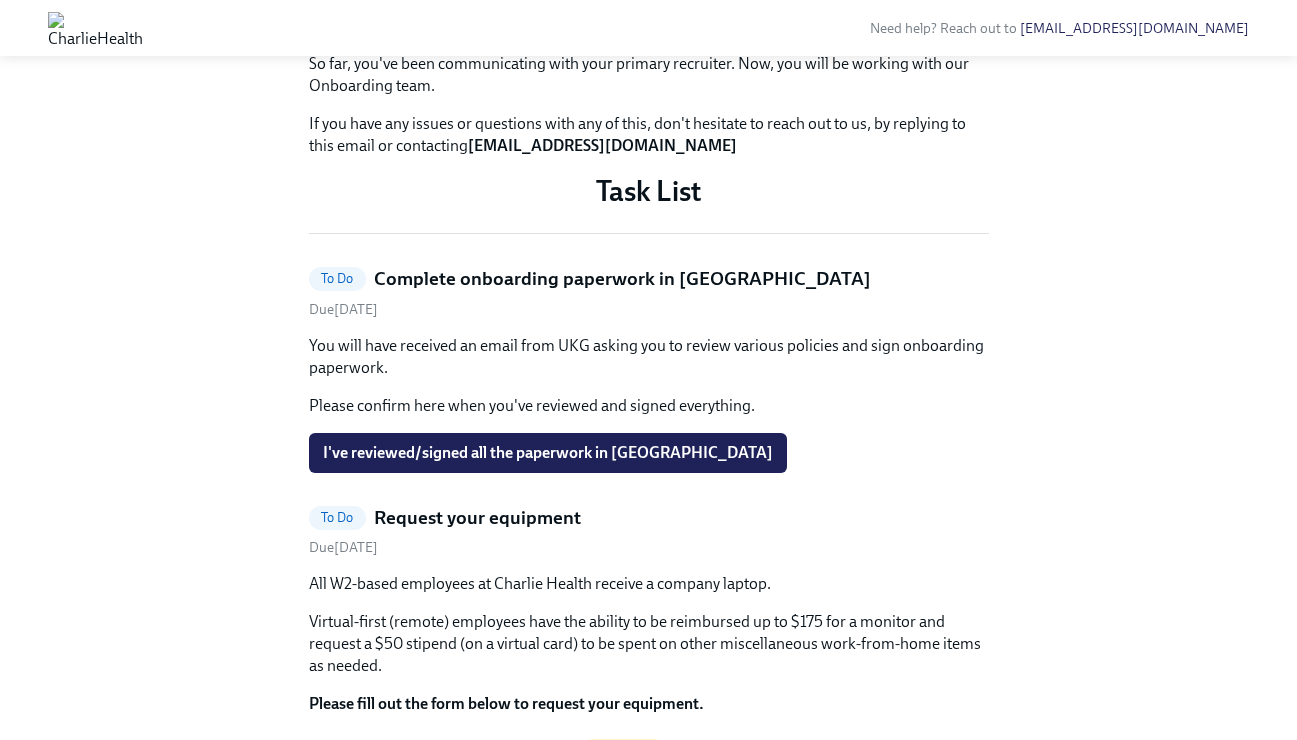 drag, startPoint x: 392, startPoint y: 284, endPoint x: 689, endPoint y: 301, distance: 297.48615 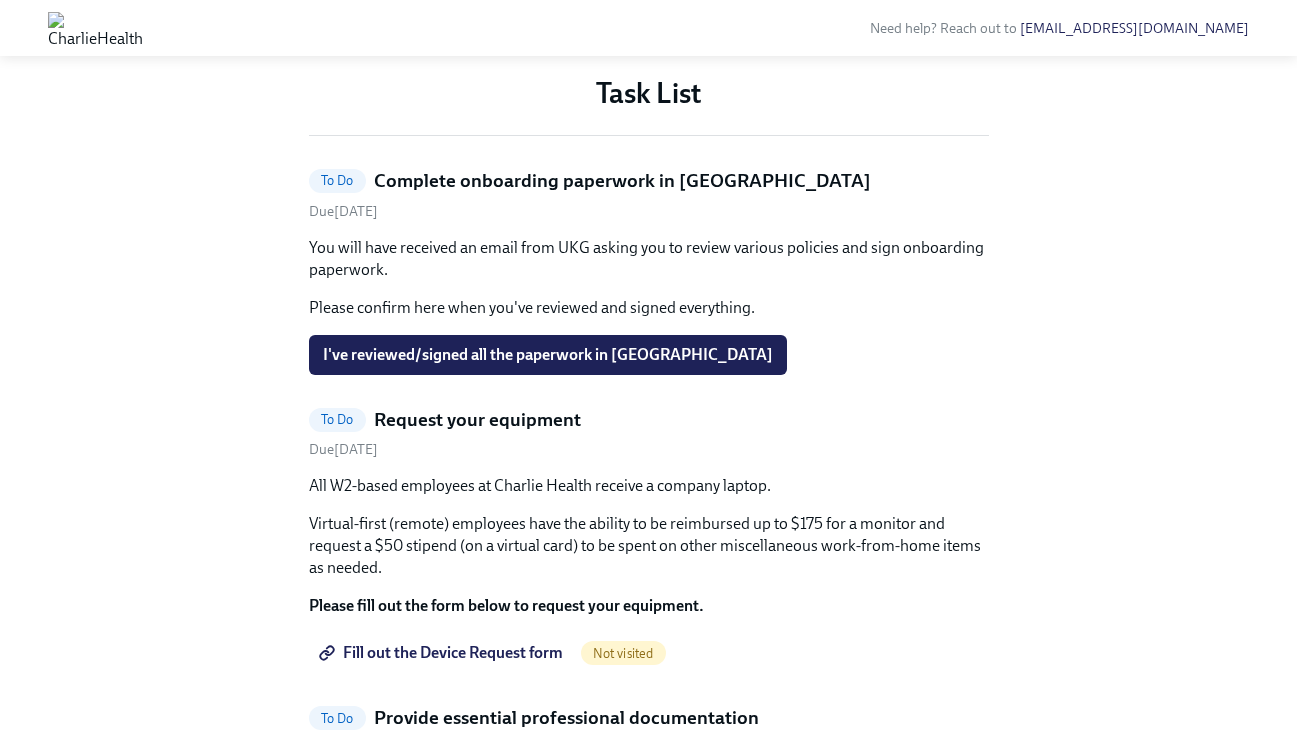scroll, scrollTop: 779, scrollLeft: 0, axis: vertical 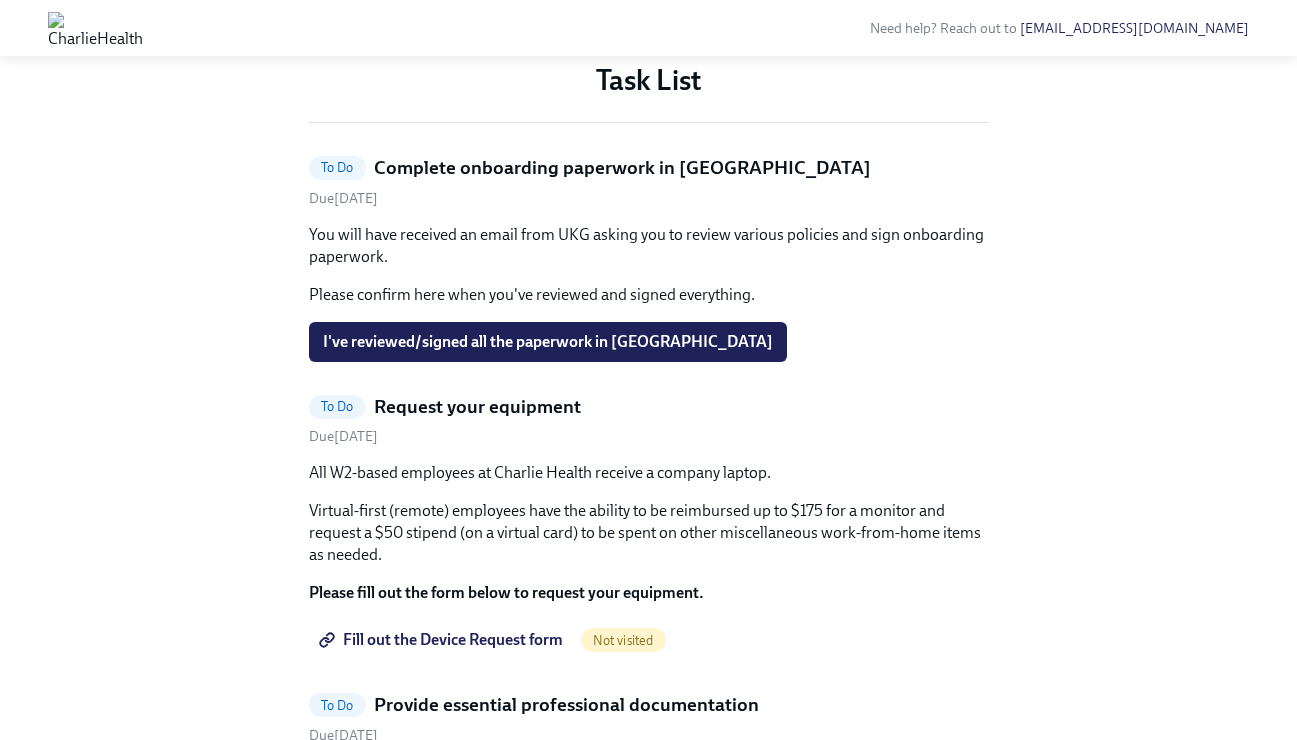 drag, startPoint x: 397, startPoint y: 268, endPoint x: 623, endPoint y: 292, distance: 227.27077 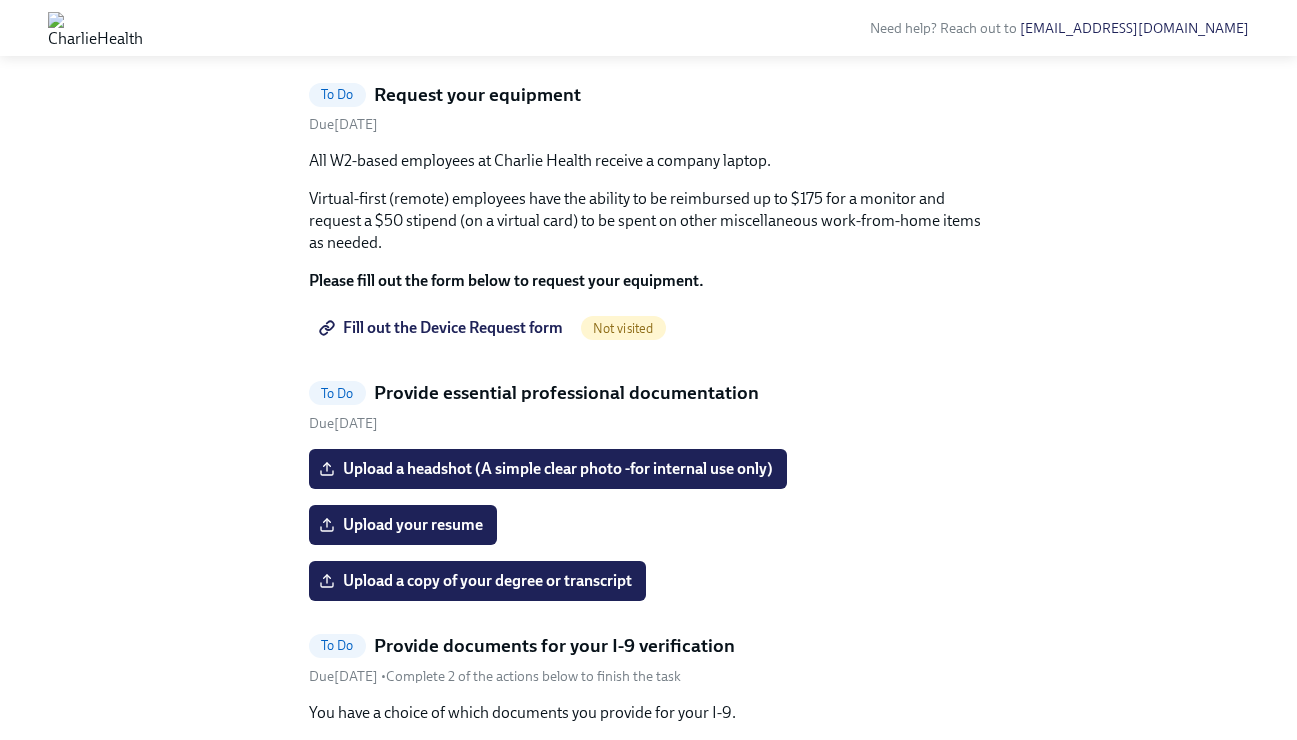 scroll, scrollTop: 1093, scrollLeft: 0, axis: vertical 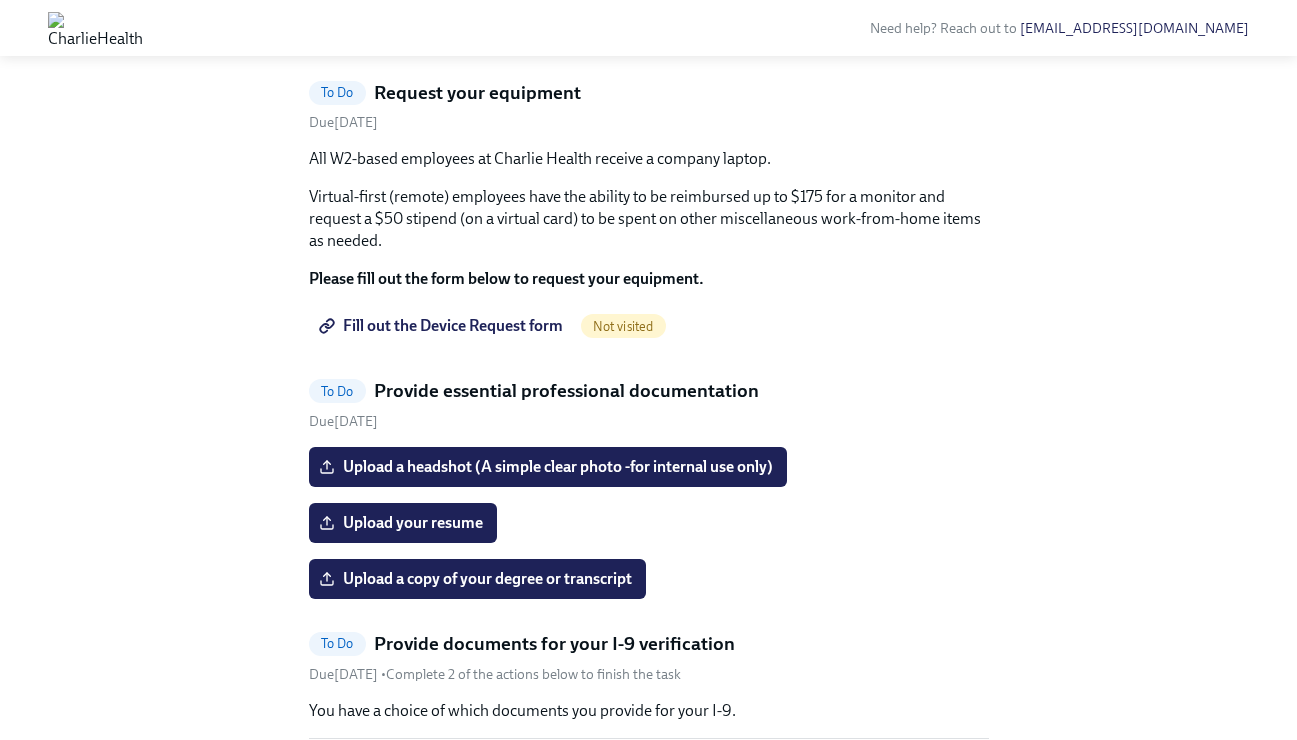 drag, startPoint x: 511, startPoint y: 236, endPoint x: 714, endPoint y: 259, distance: 204.2988 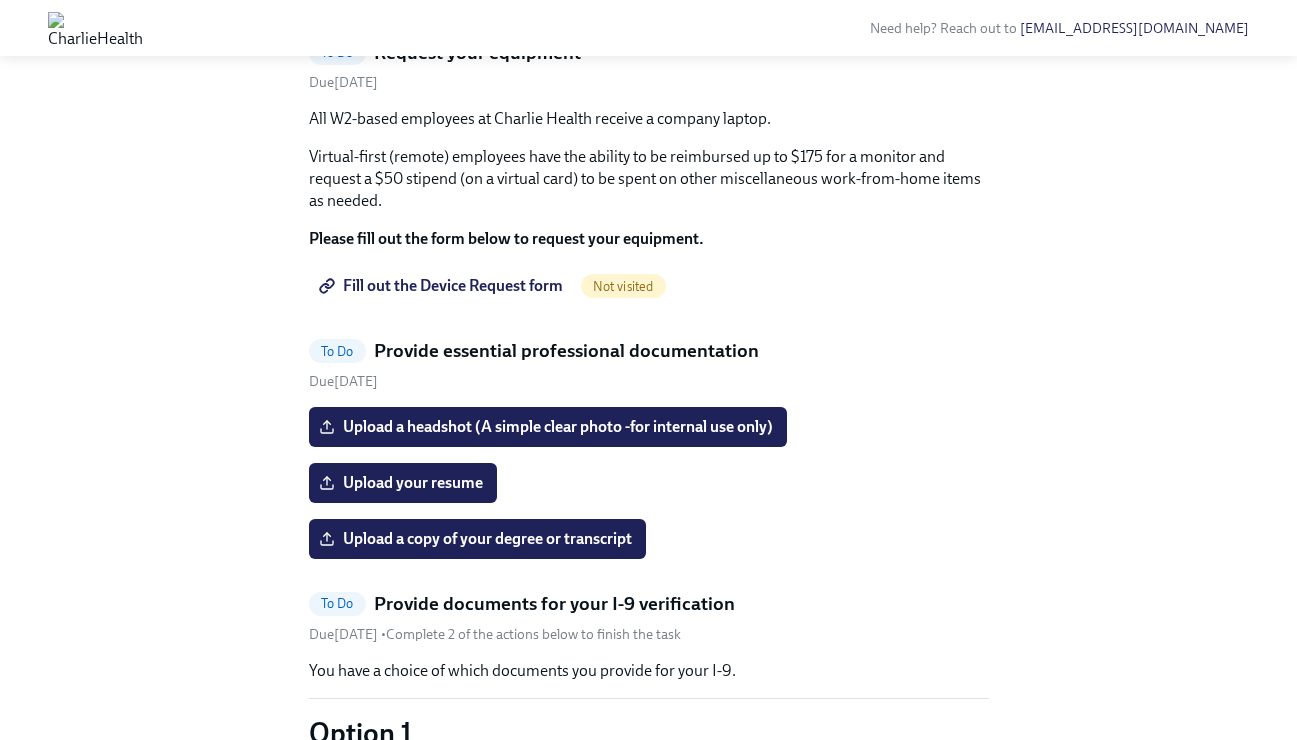 click on "I've reviewed/signed all the paperwork in UKG" at bounding box center (548, -12) 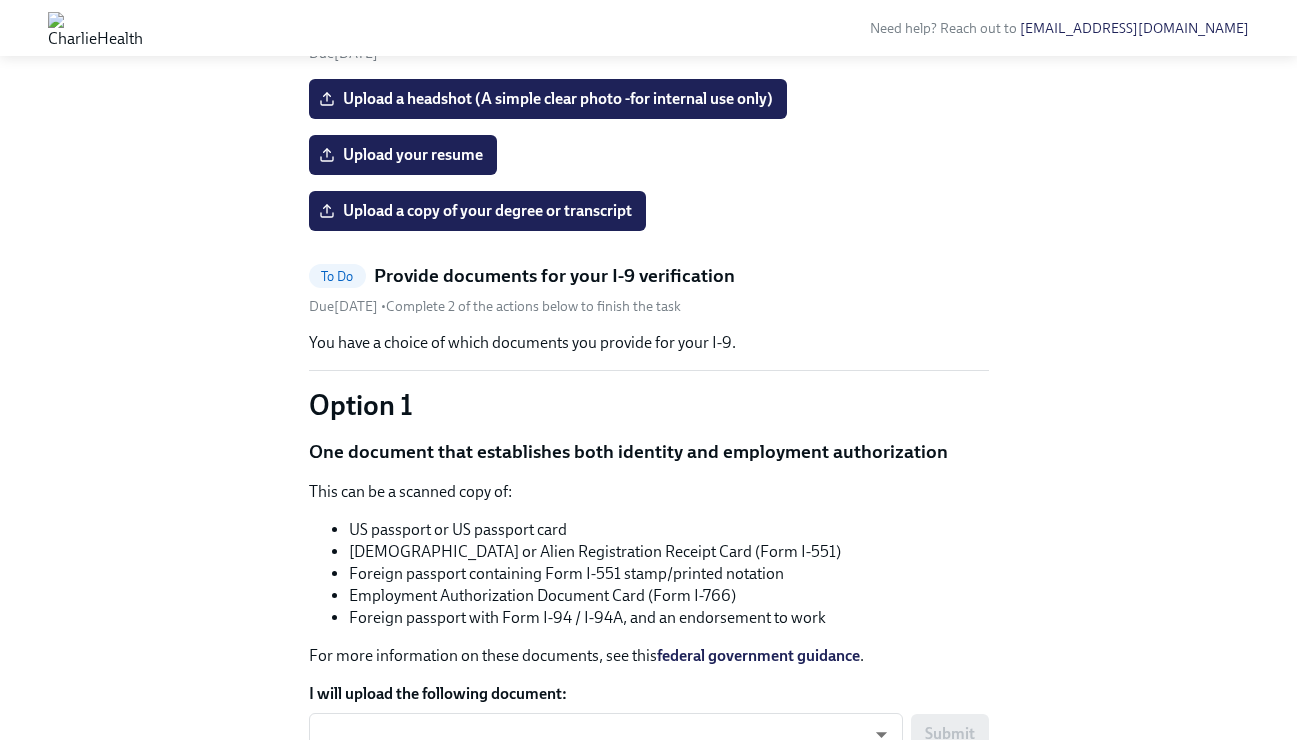 scroll, scrollTop: 1230, scrollLeft: 0, axis: vertical 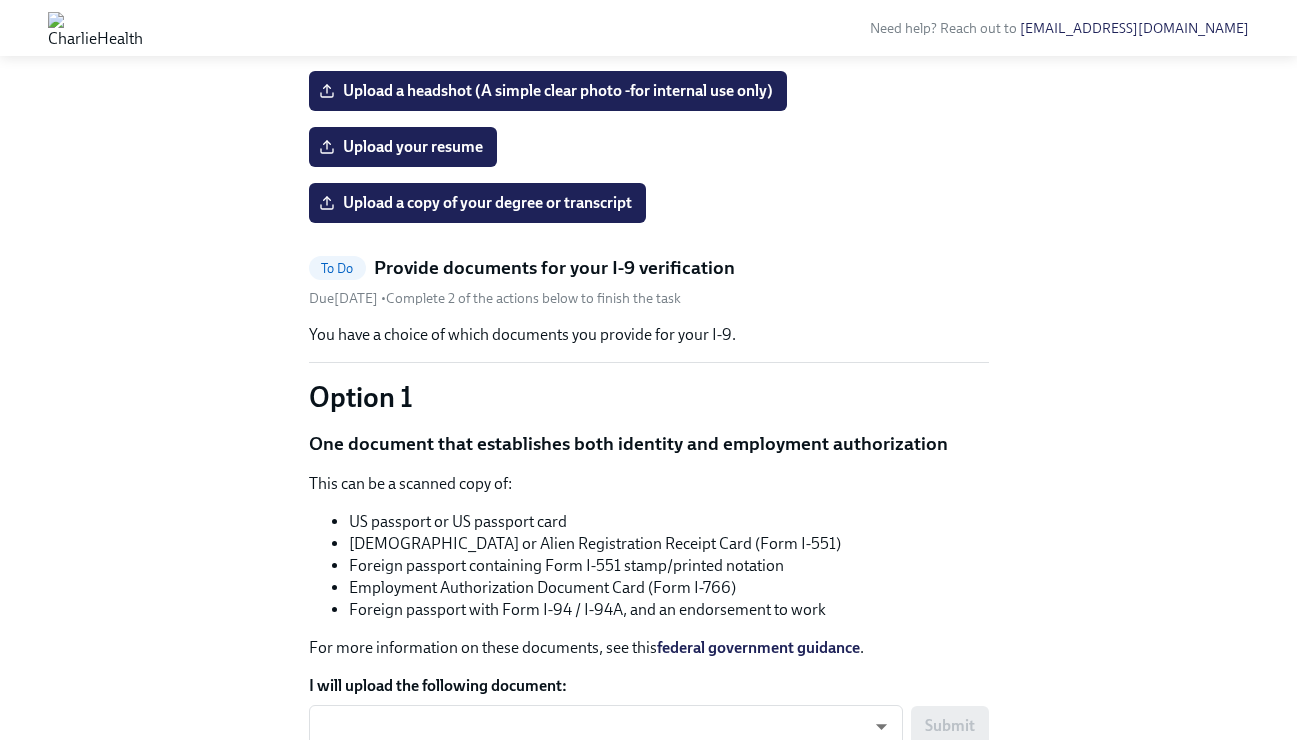click on "Fill out the Device Request form" at bounding box center [443, -49] 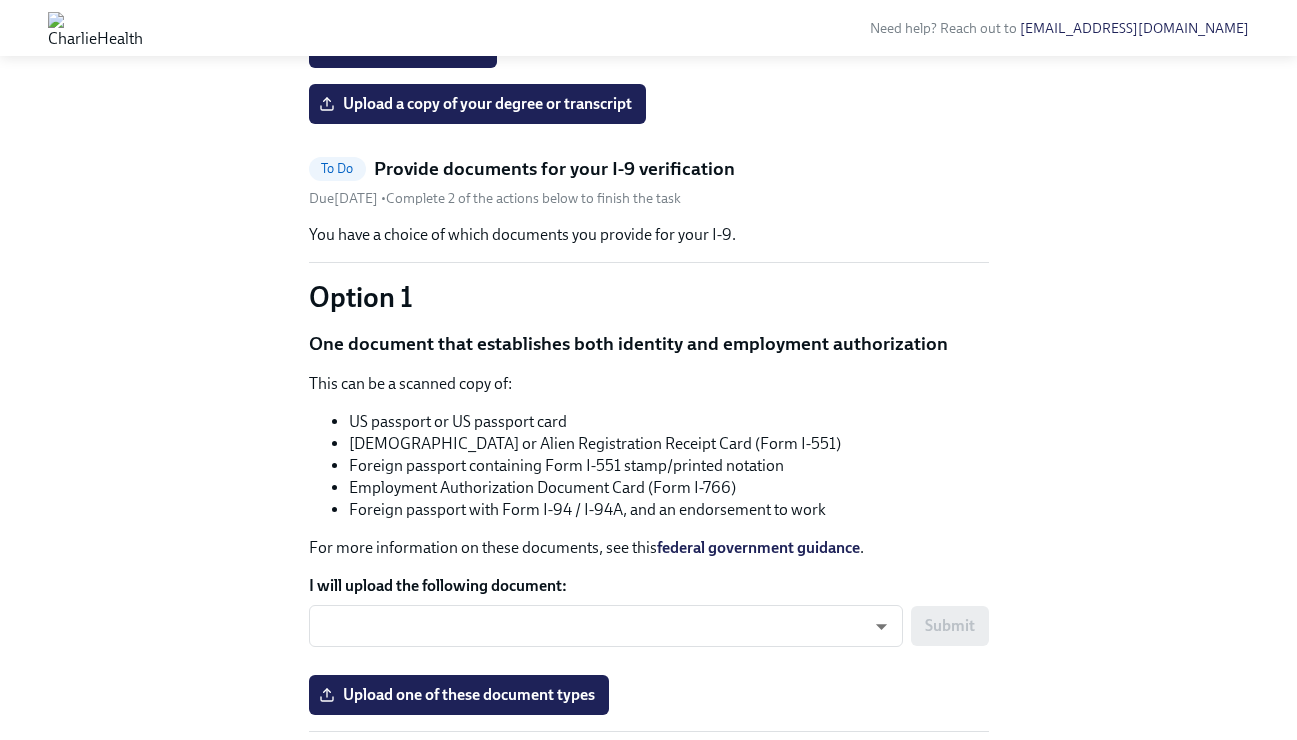scroll, scrollTop: 1036, scrollLeft: 0, axis: vertical 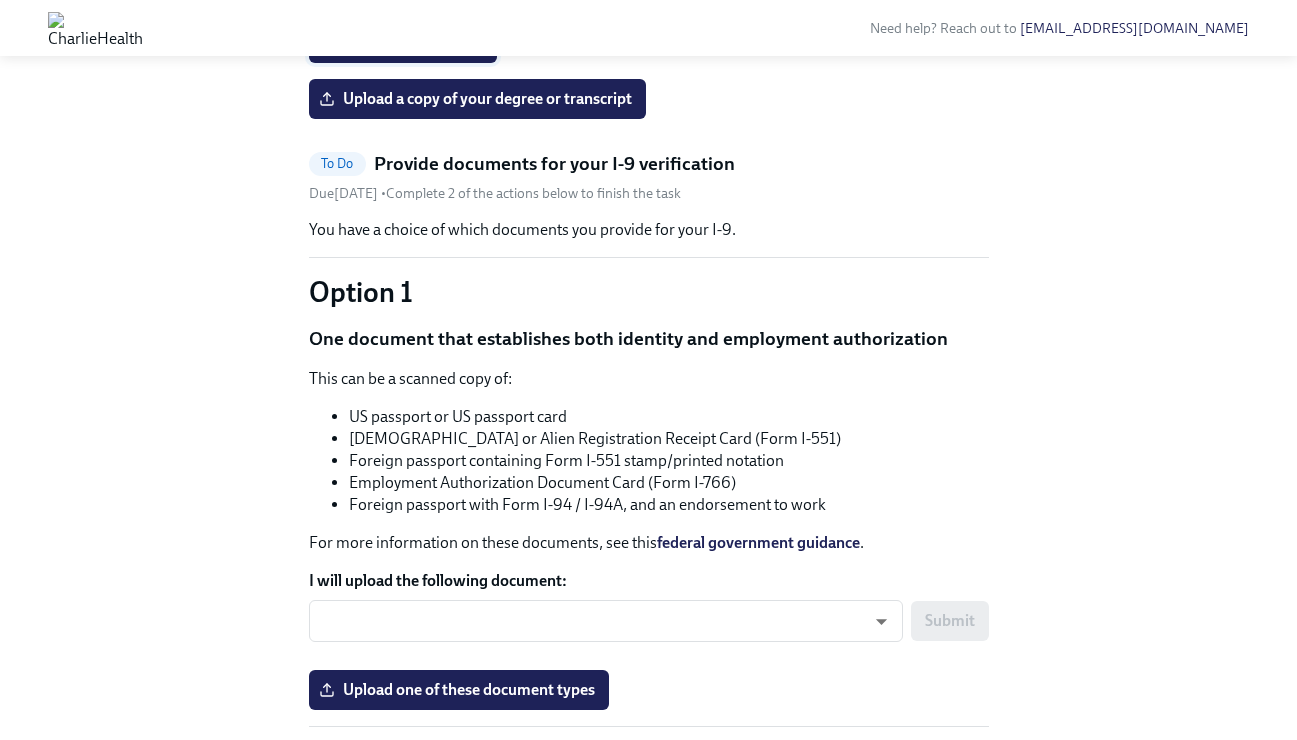 click 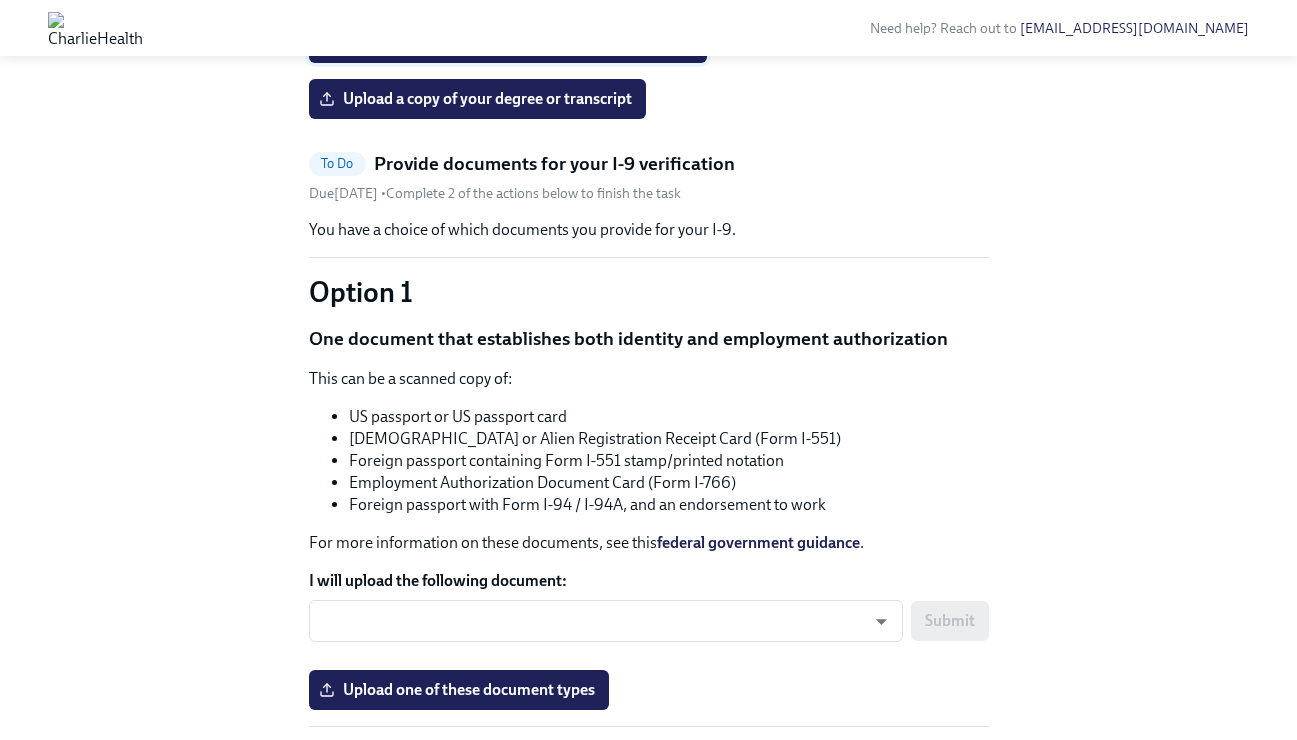 click on "Emma.Blahut-Resume.pdf" at bounding box center (508, 43) 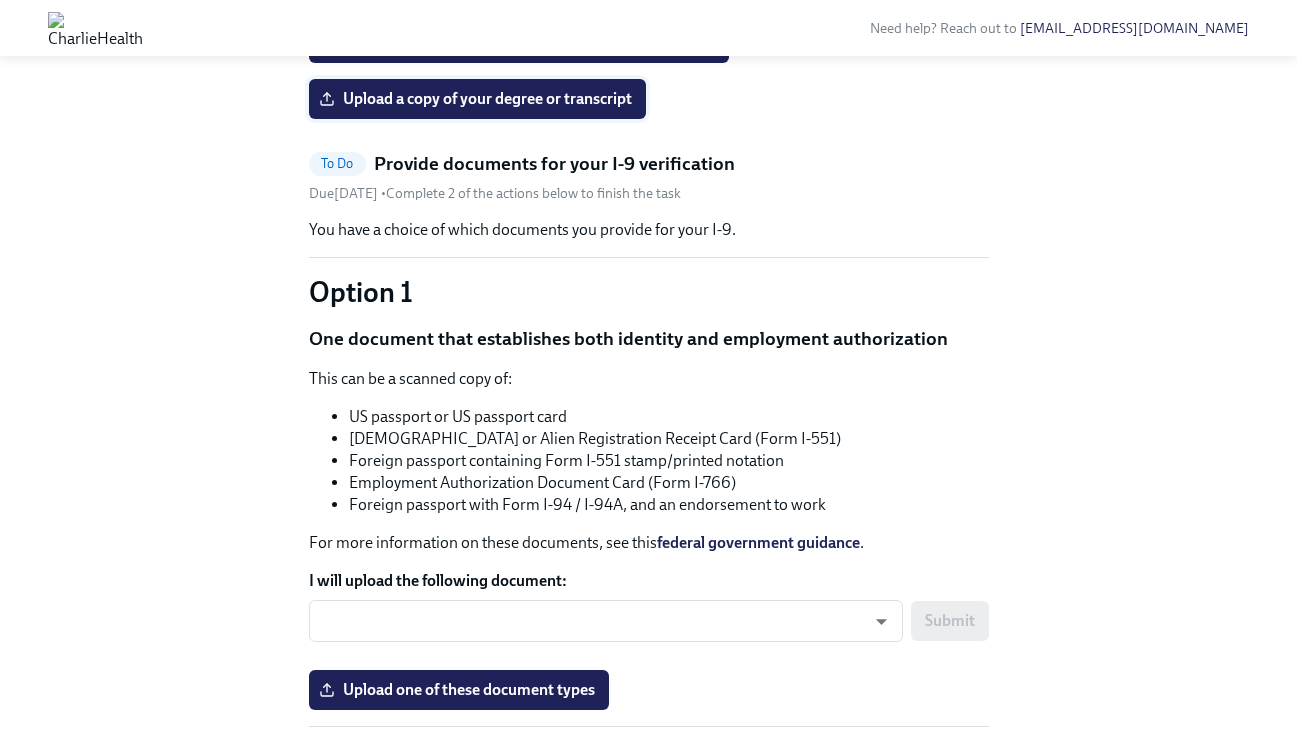 click on "Upload a copy of your degree or transcript" at bounding box center [477, 99] 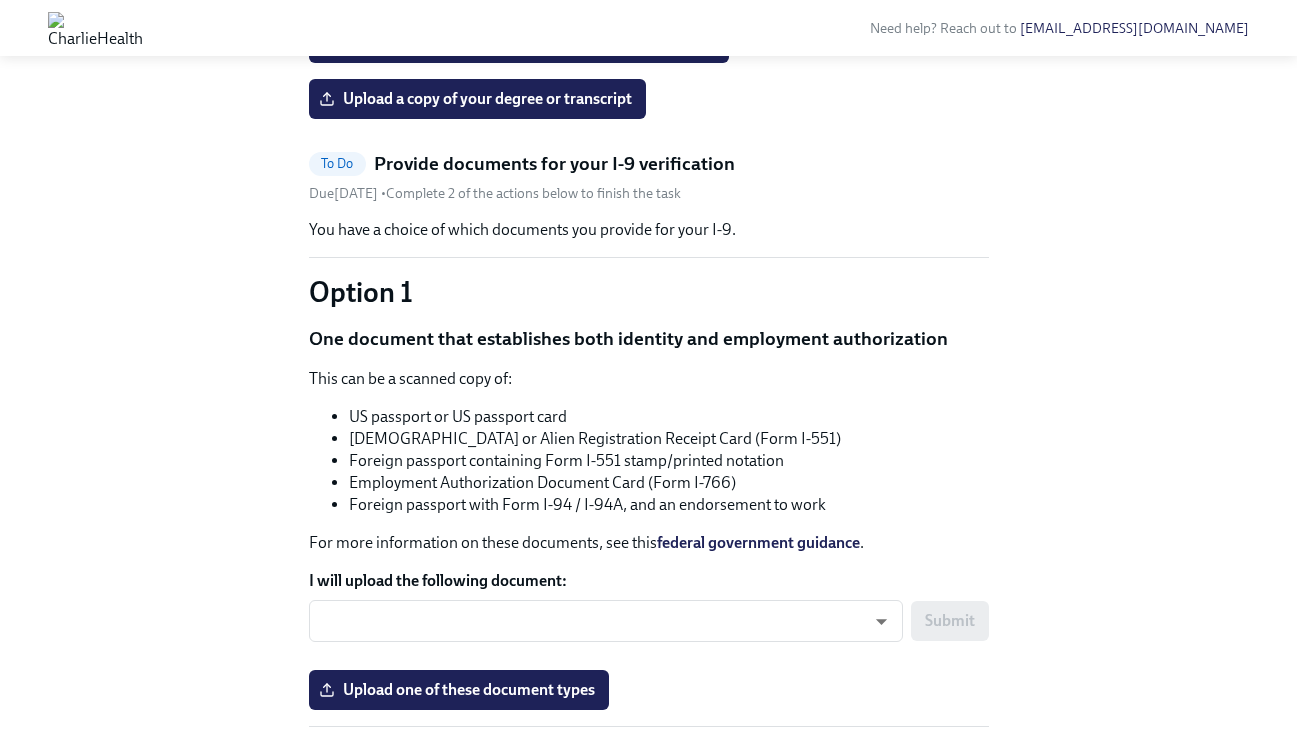scroll, scrollTop: 1103, scrollLeft: 0, axis: vertical 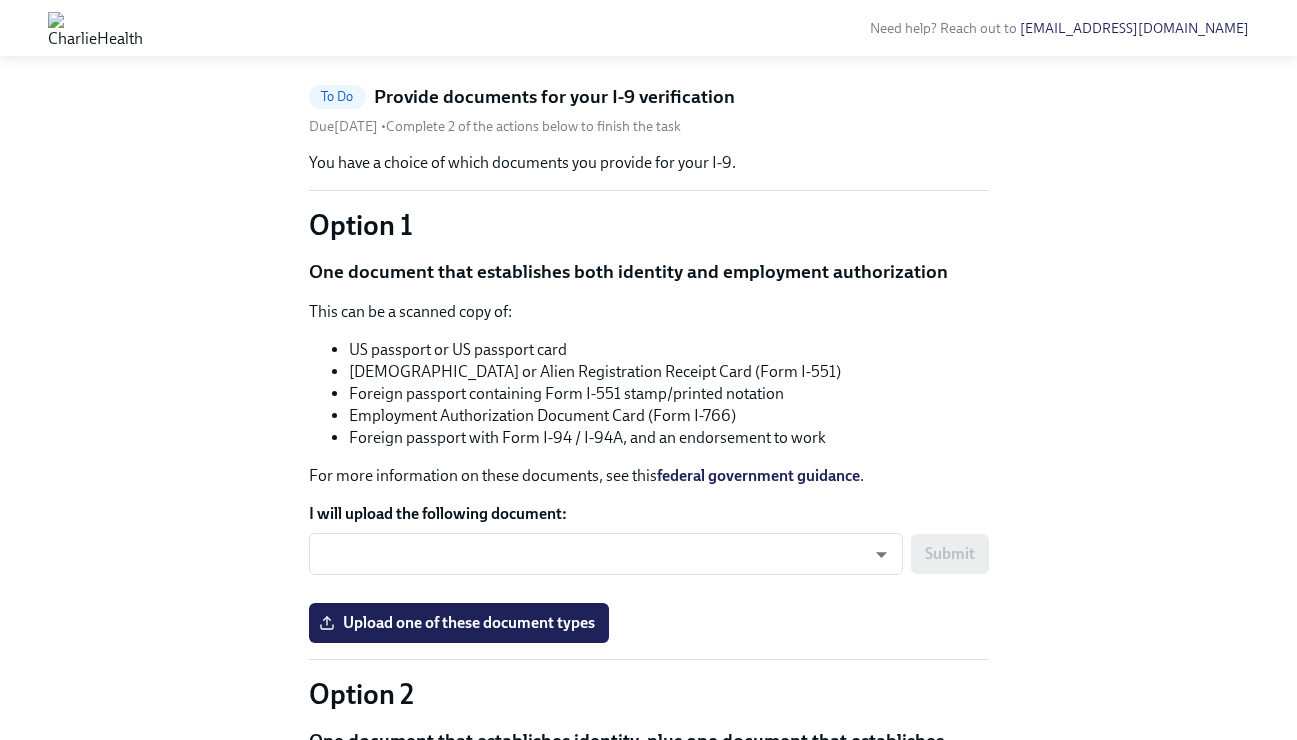 click on "Upload a copy of your degree or transcript" at bounding box center (477, 32) 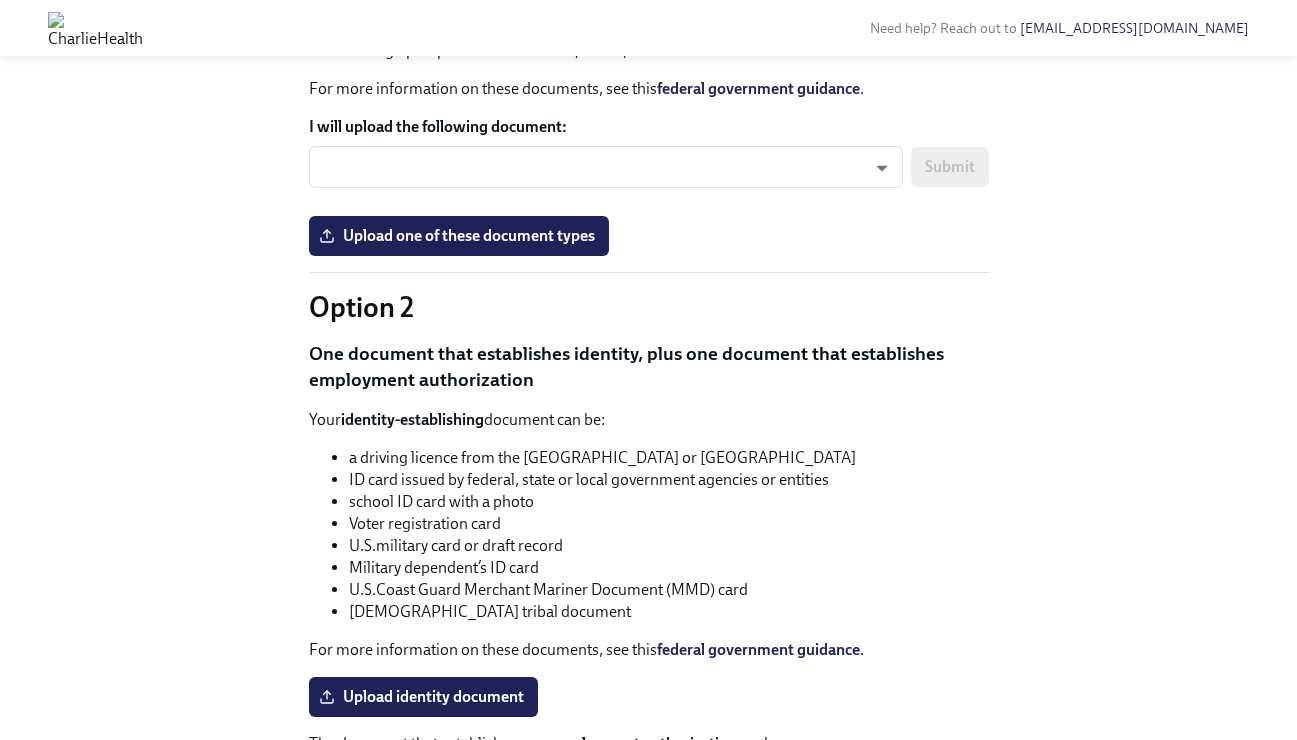 scroll, scrollTop: 1233, scrollLeft: 0, axis: vertical 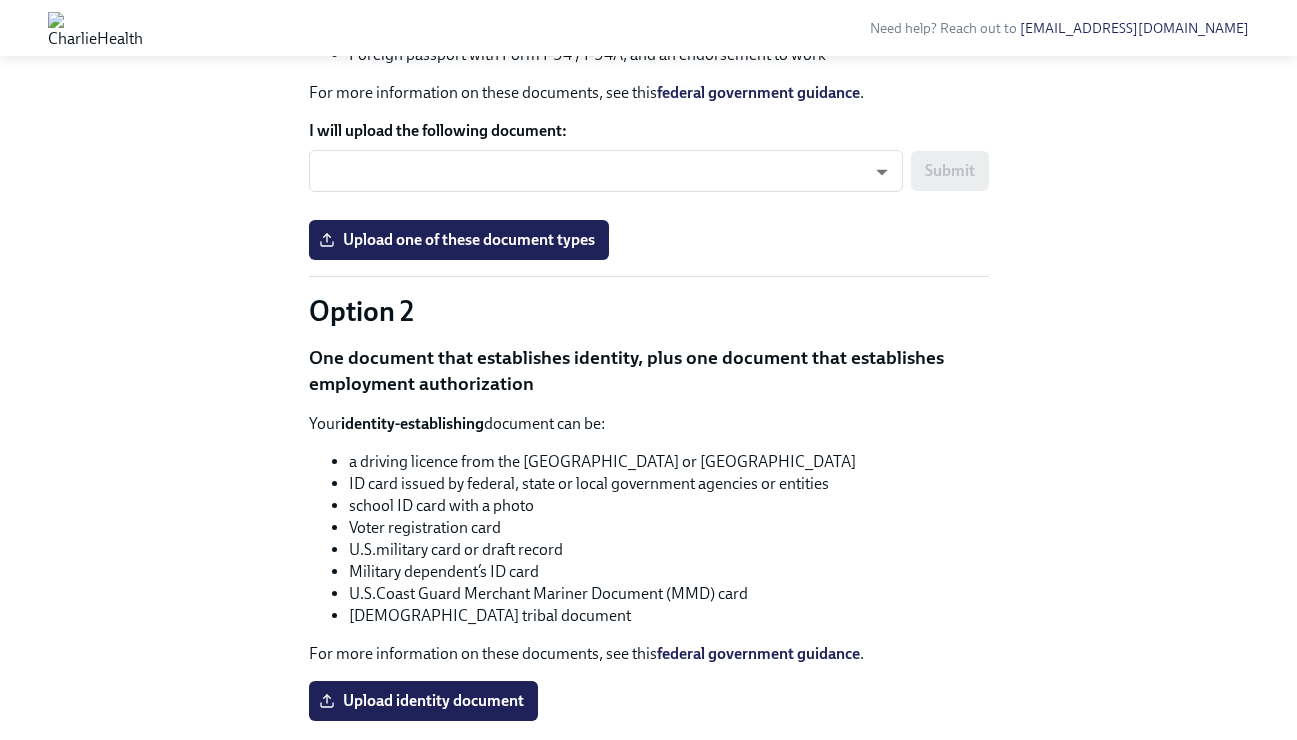 drag, startPoint x: 475, startPoint y: 204, endPoint x: 602, endPoint y: 225, distance: 128.72452 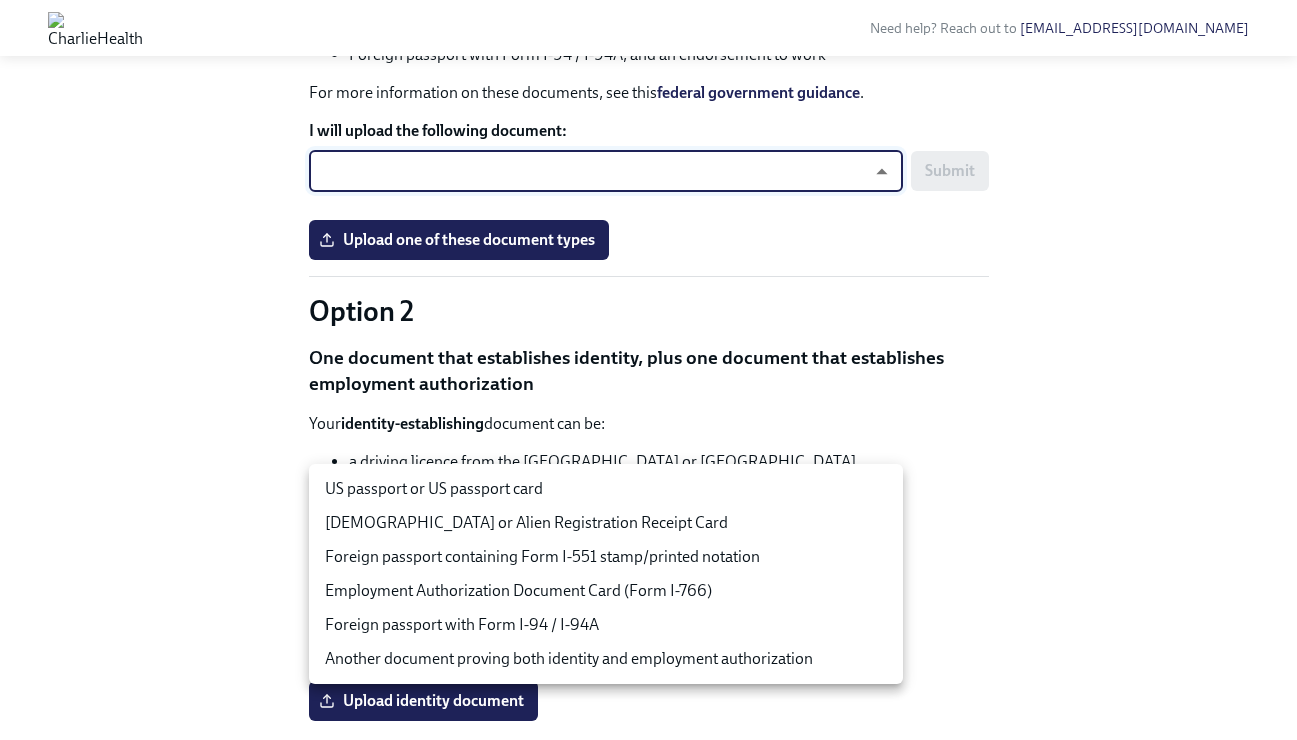 click on "Need help?   Reach out to   hr@charliehealth.com Hi Emma! This is your personal task list for  Charlie Health Onboarding  at  CharlieHealth . We recommend you bookmark this page and use it to track your progress. Please do not share this link with others. Welcome Emma! Welcome to the team Emma! What is preboarding?
Preboarding is the stage between your offer acceptance and your official first day of work (Aug 04 2025).  During this time, we will be preparing you for onboarding  by sending you a few tasks to complete.
At Charlie Health, we use Dado to get you onboarded. Over the next few weeks, you will be receiving email and task reminders like this one from Dado! You can  view your personal page  by clicking the button at the bottom of this email. We reccomend bookmarking this!
A few things to note:
Tasks are time-sensitive!  If you do not complete them by the deadline, we may have to push your start date.
Mark off each task as complete in your Dado  personal page
Task List To Do" at bounding box center (648, 307) 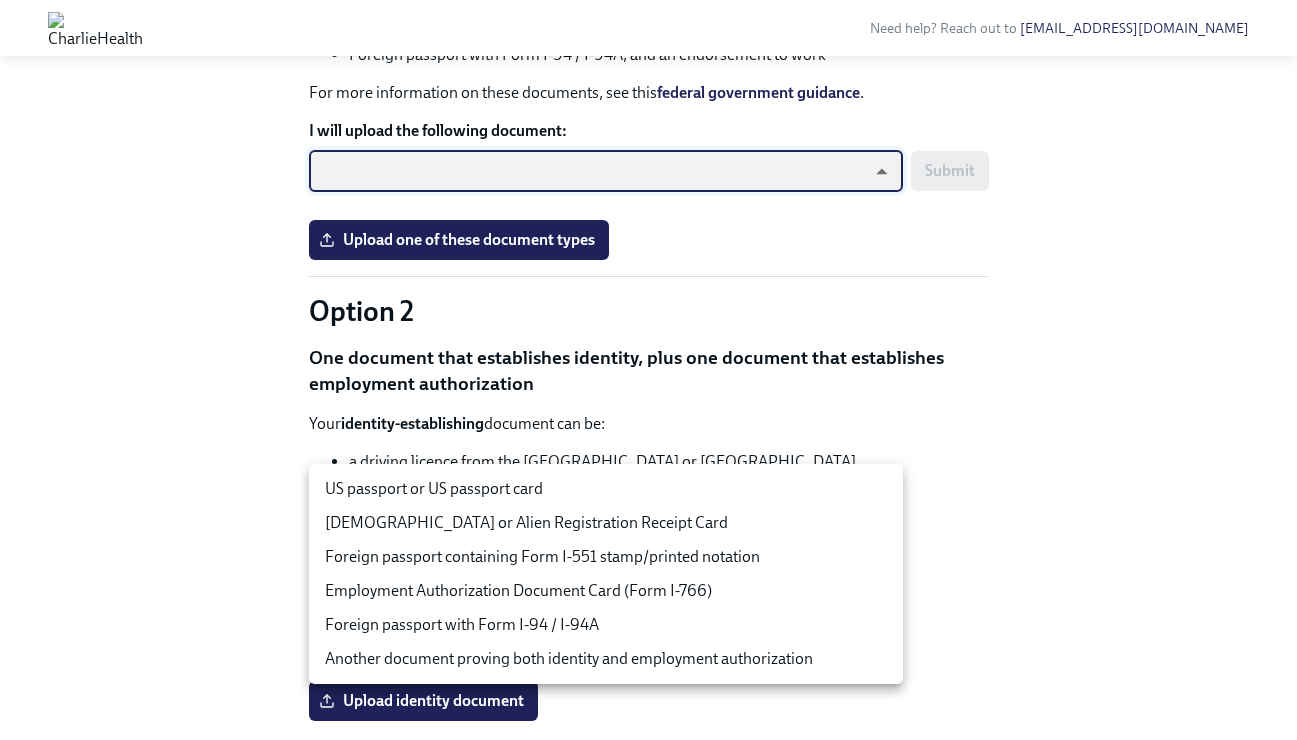 type on "tm035QtdH" 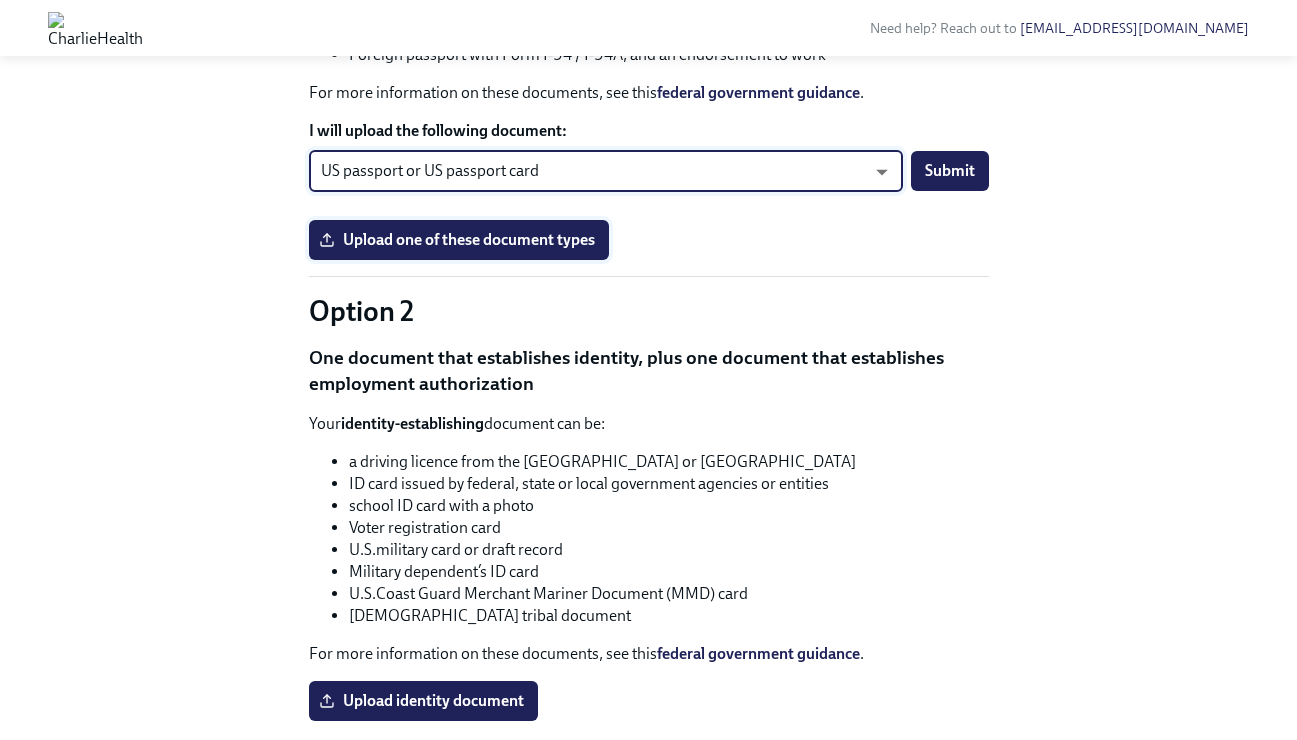 click on "Upload one of these document types" at bounding box center (459, 240) 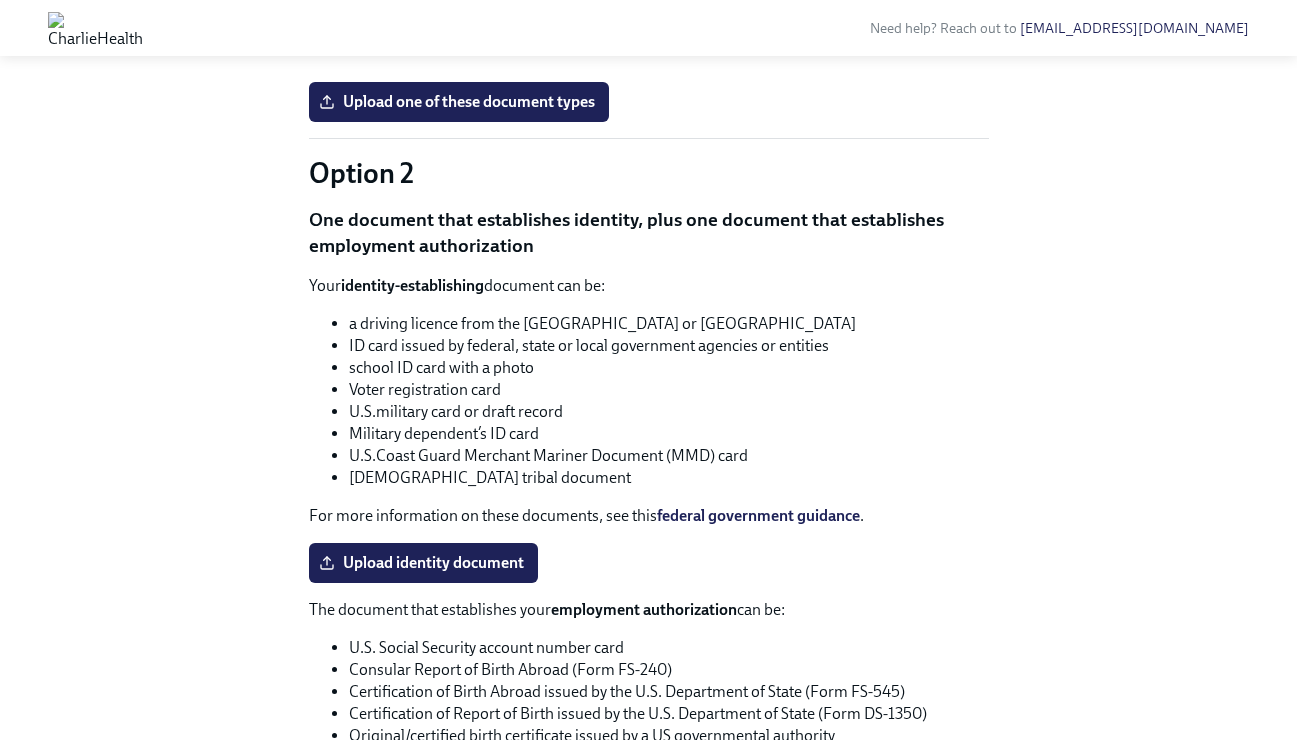 scroll, scrollTop: 1370, scrollLeft: 0, axis: vertical 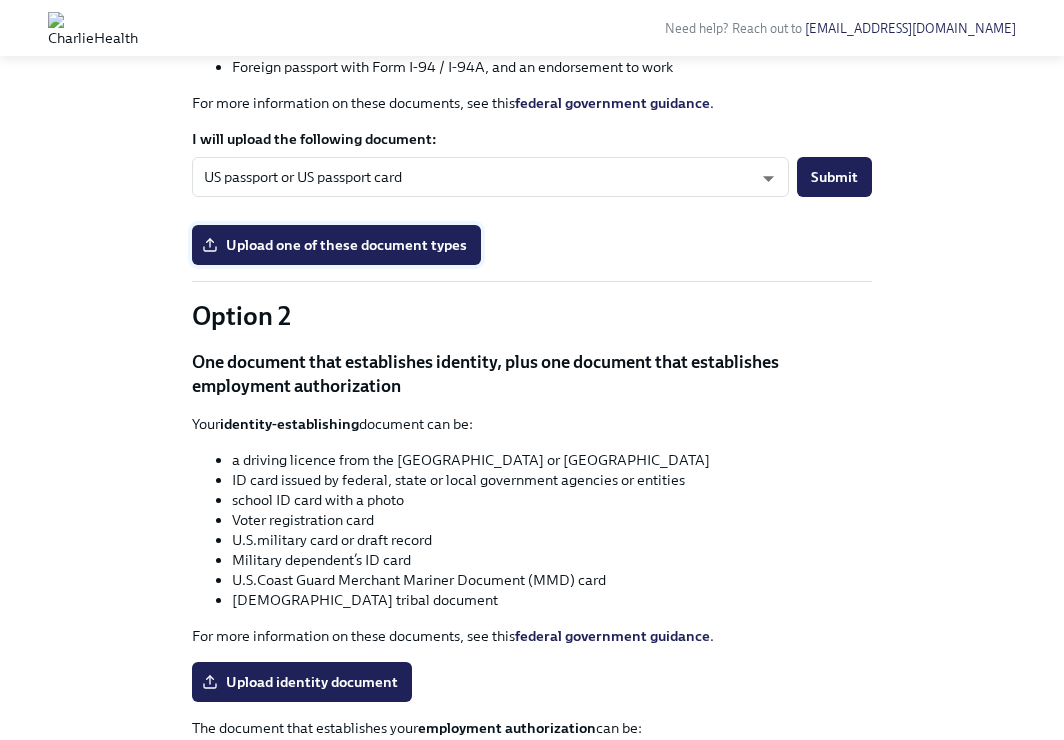 click on "Upload one of these document types" at bounding box center [336, 245] 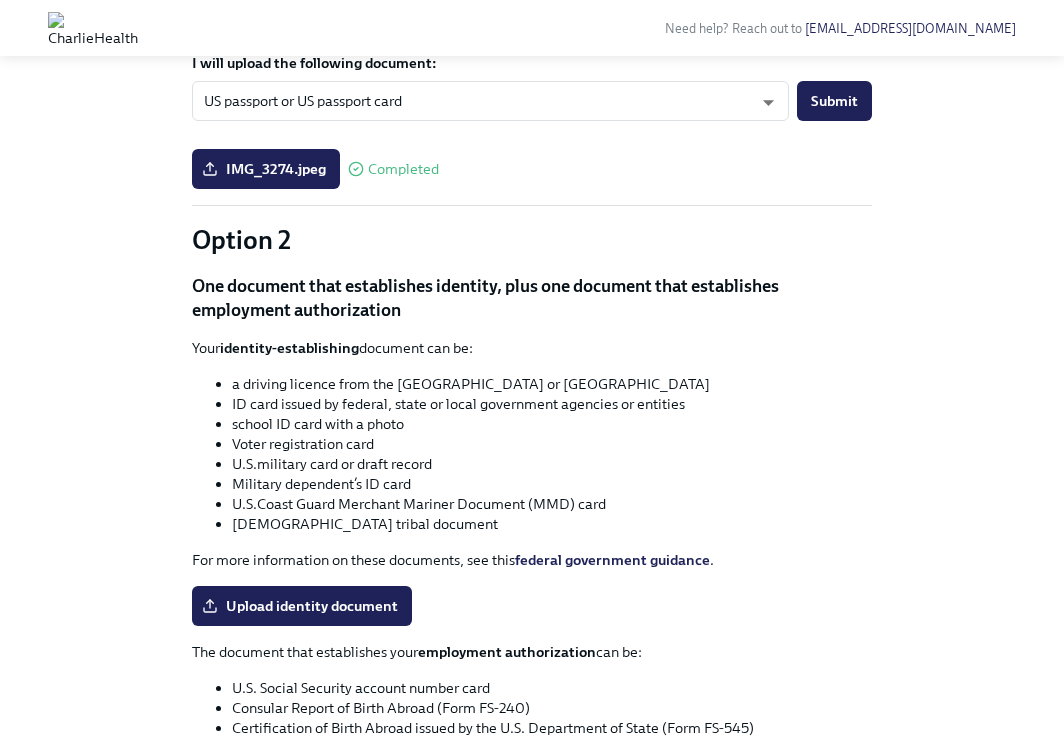 scroll, scrollTop: 1215, scrollLeft: 0, axis: vertical 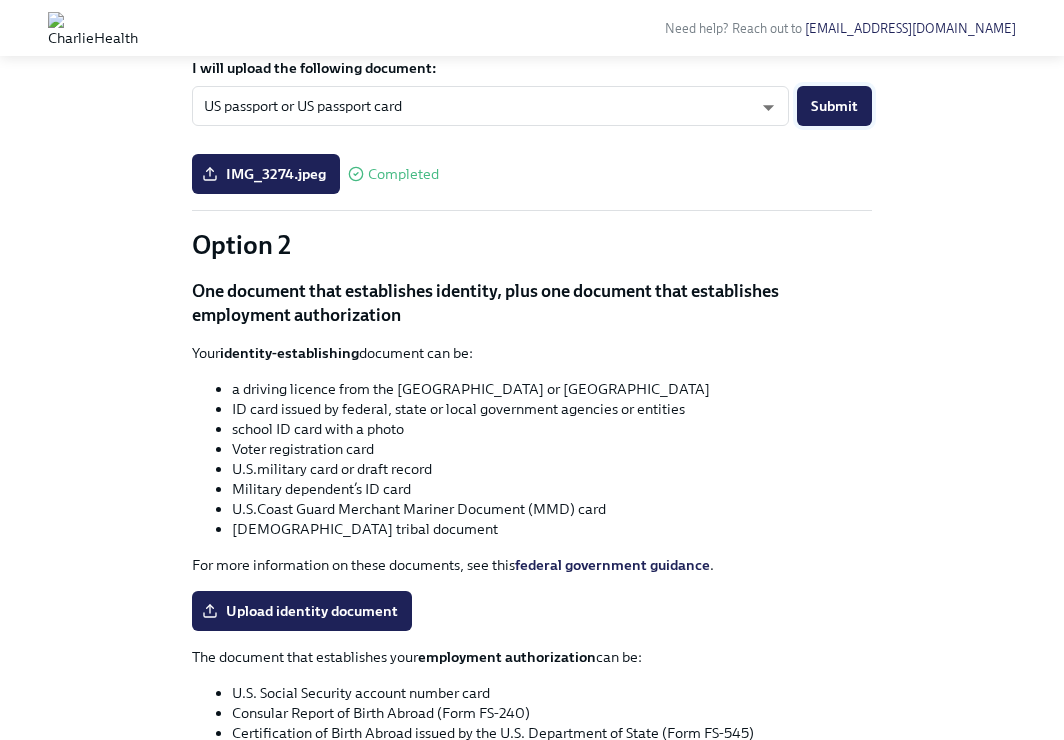 click on "Submit" at bounding box center [834, 106] 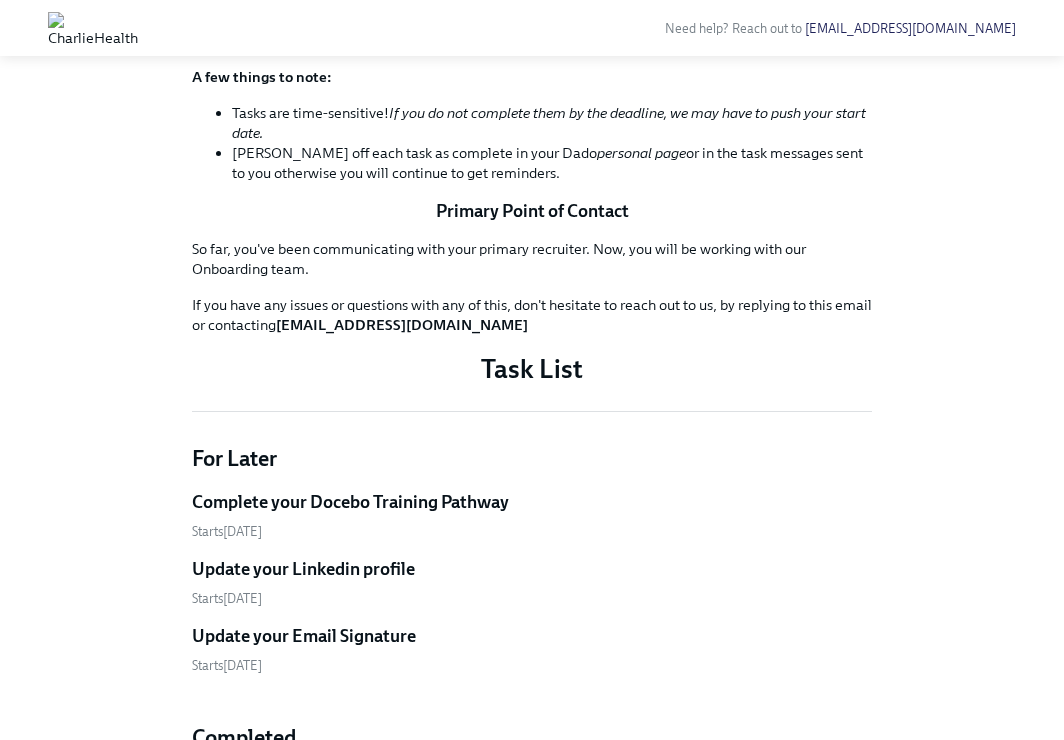 scroll, scrollTop: 0, scrollLeft: 0, axis: both 